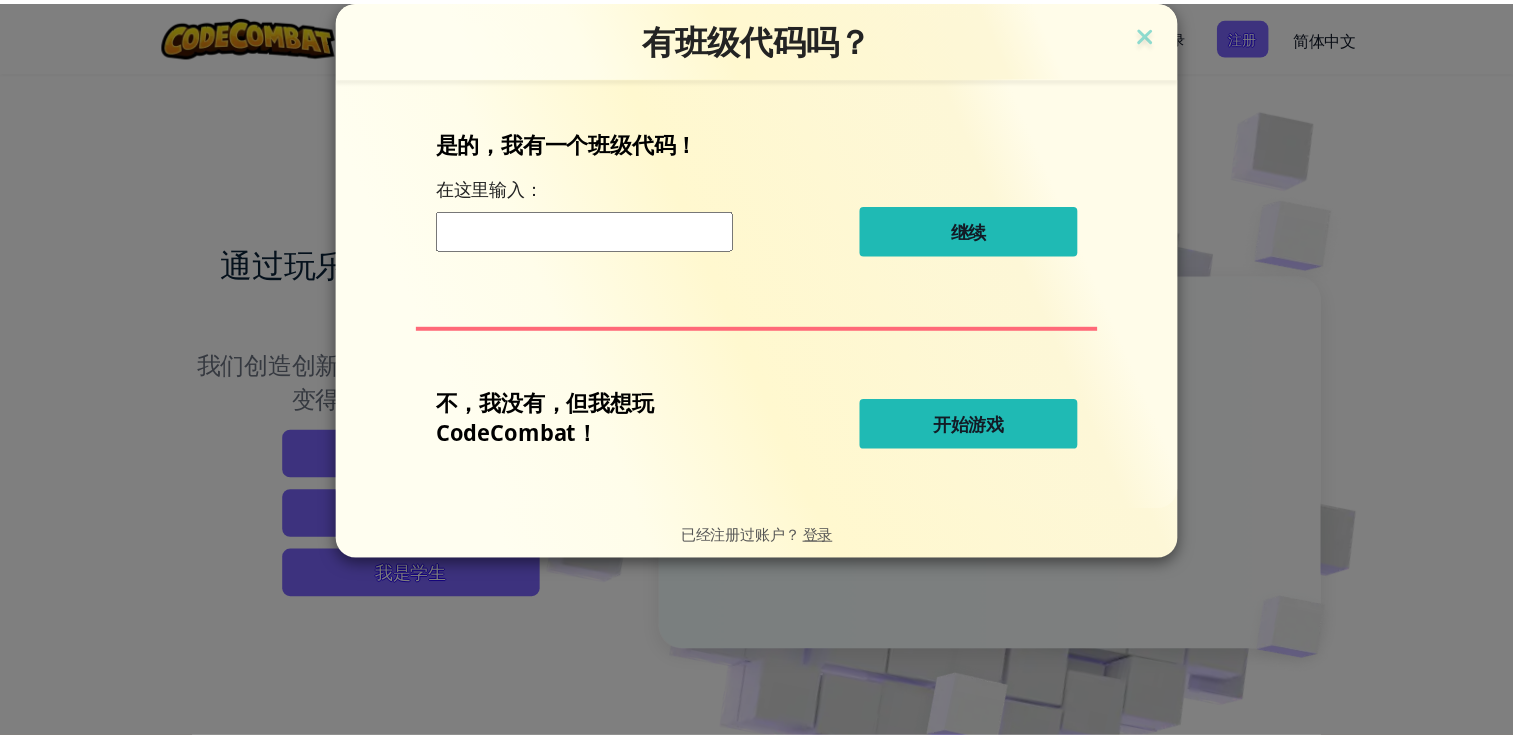 scroll, scrollTop: 0, scrollLeft: 0, axis: both 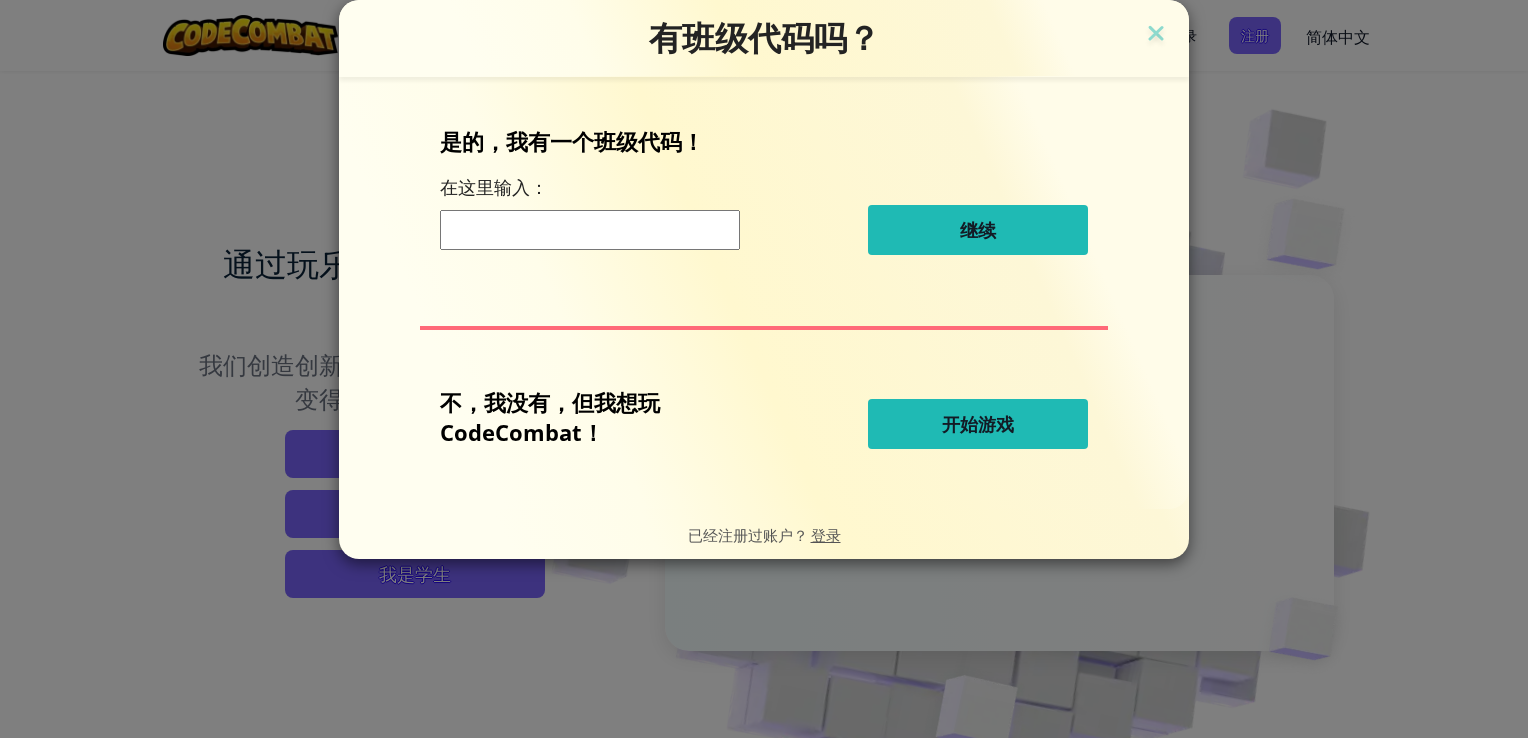 click on "开始游戏" at bounding box center (978, 424) 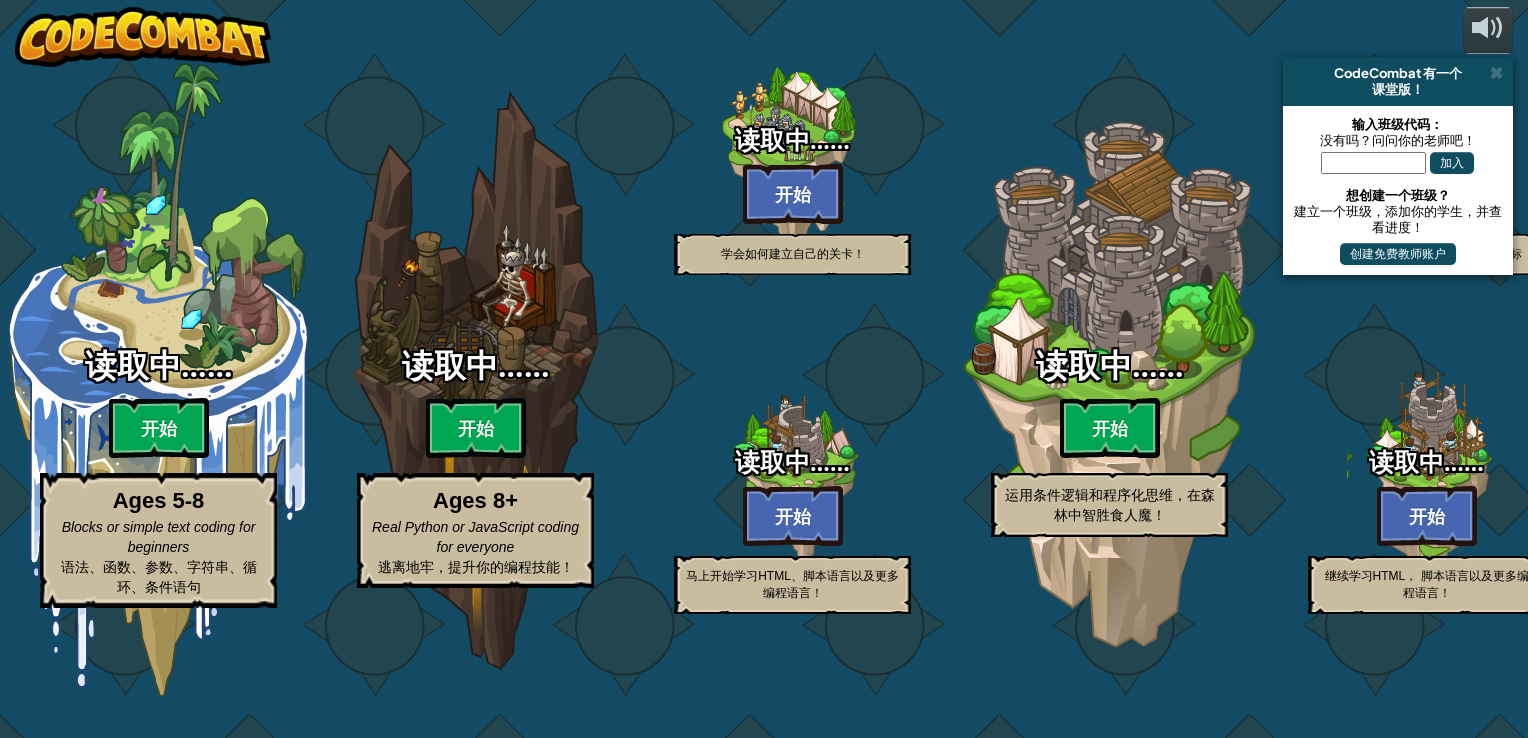 select on "zh-HANS" 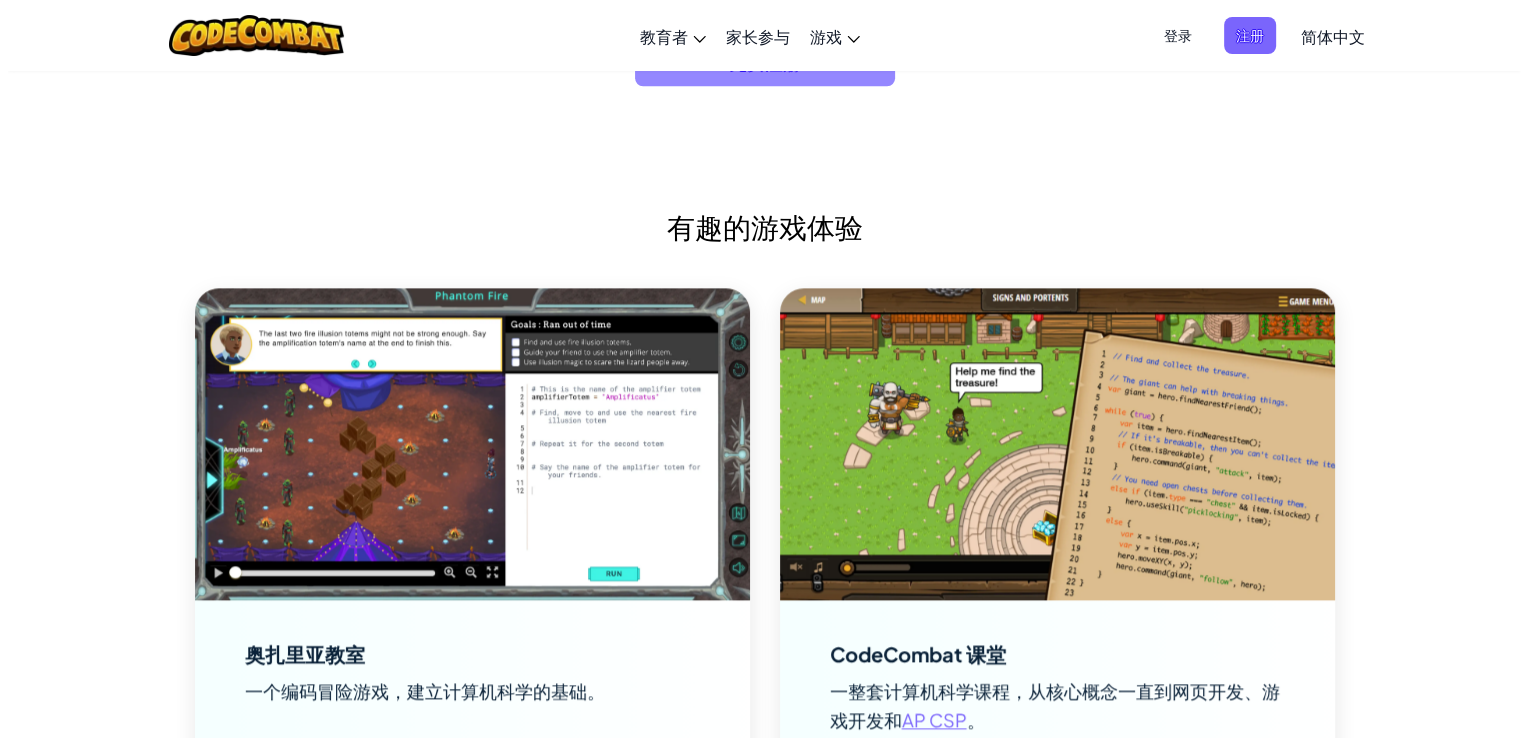 scroll, scrollTop: 2100, scrollLeft: 0, axis: vertical 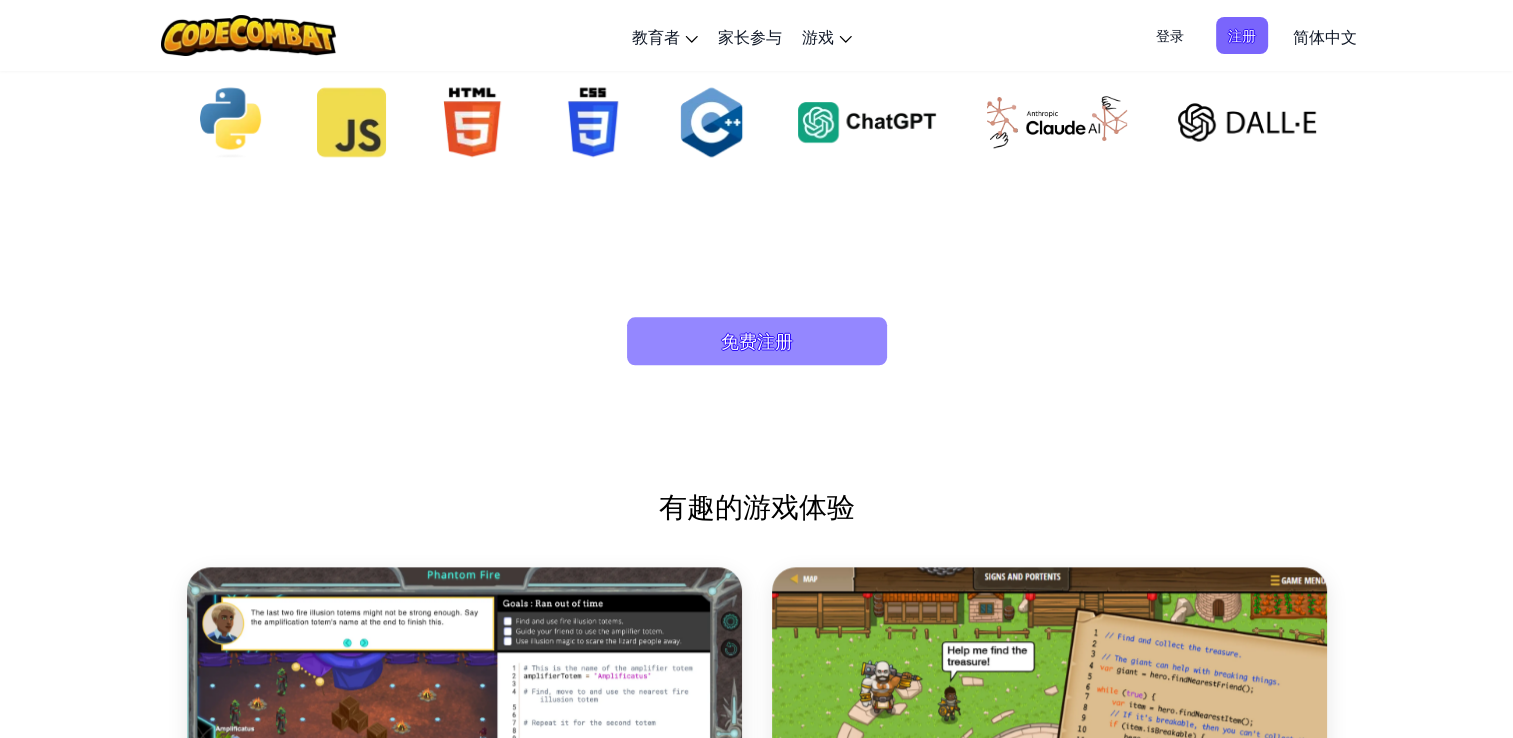 click on "免费注册" at bounding box center (757, 341) 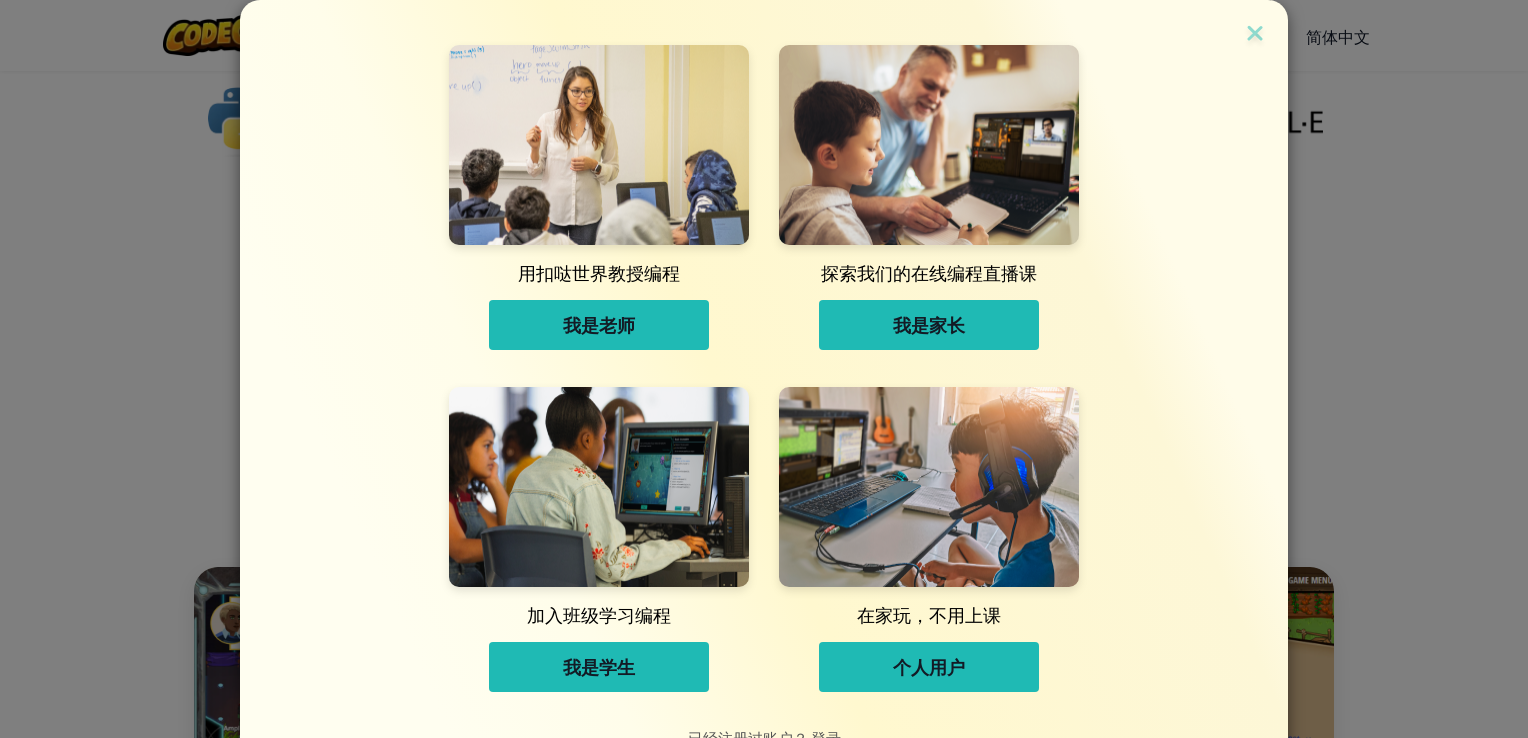scroll, scrollTop: 53, scrollLeft: 0, axis: vertical 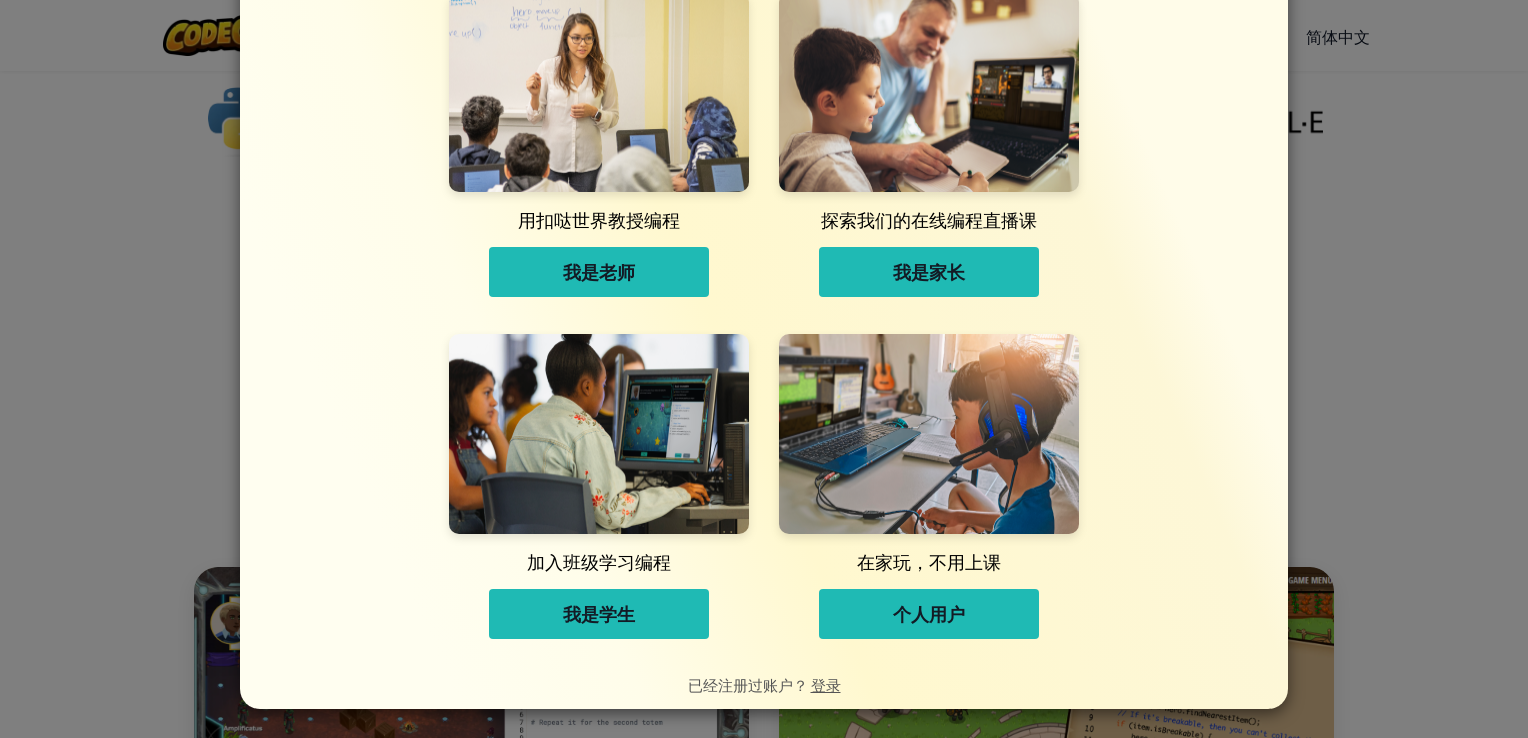 click on "个人用户" at bounding box center [929, 614] 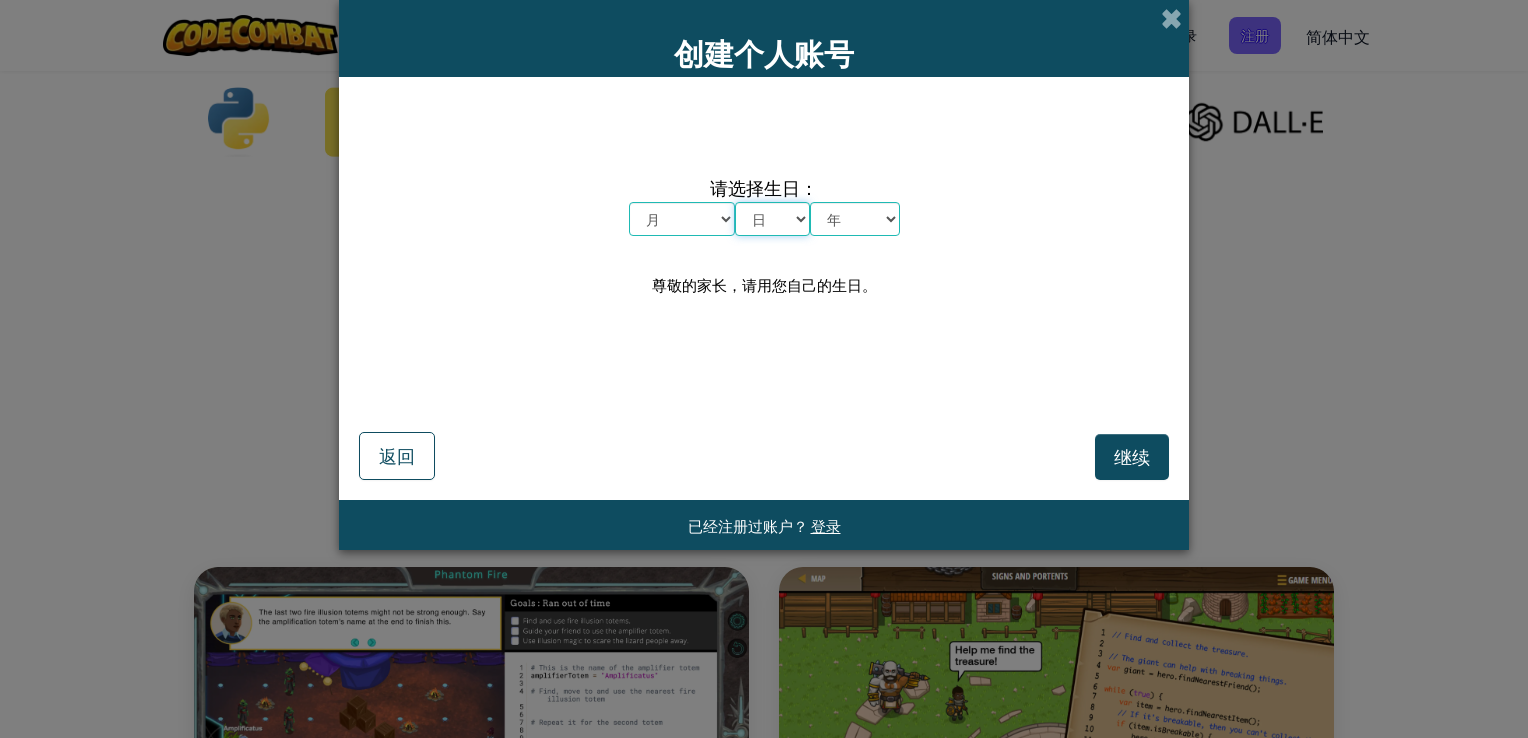 click on "日 1 2 3 4 5 6 7 8 9 10 11 12 13 14 15 16 17 18 19 20 21 22 23 24 25 26 27 28 29 30 31" at bounding box center [772, 219] 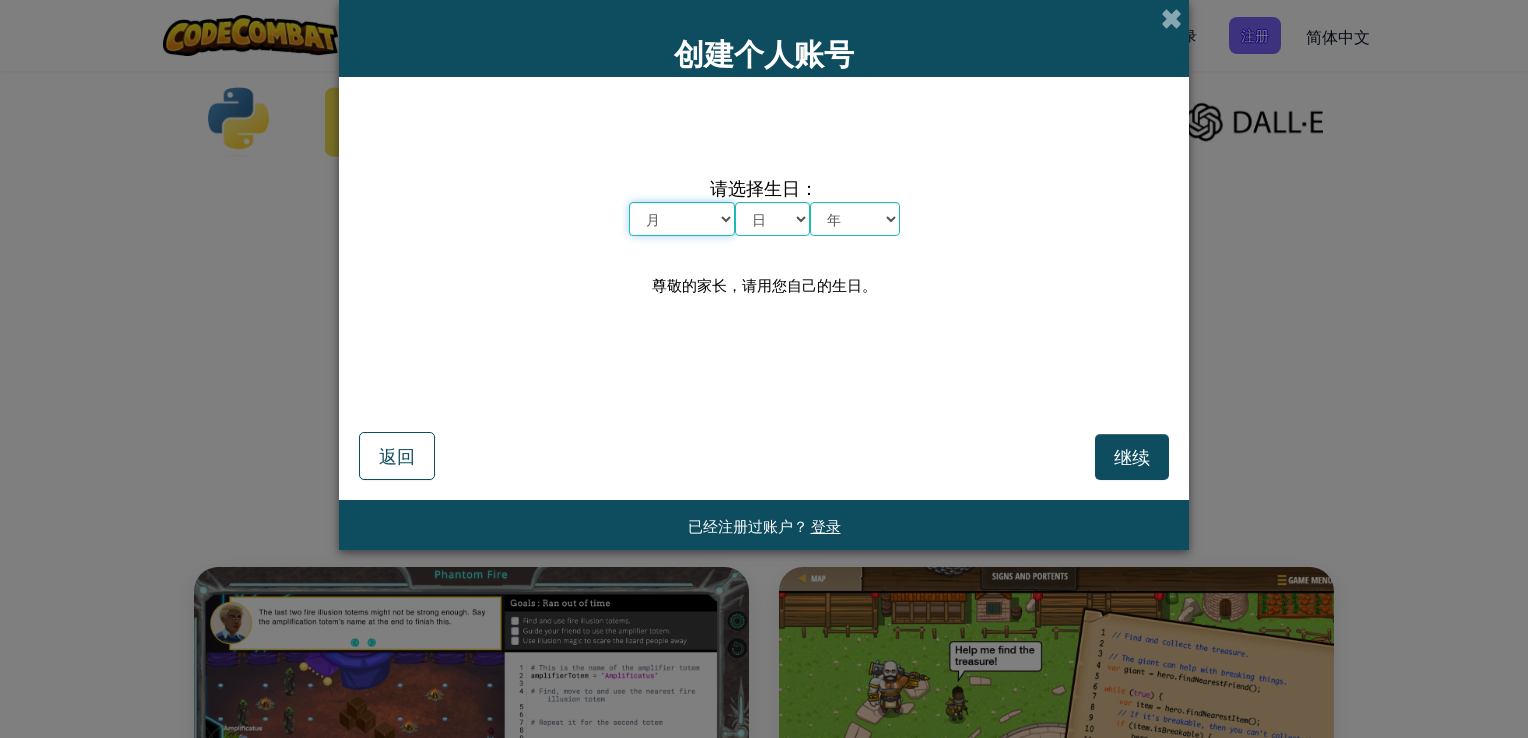 click on "月 一月 二月 三月 四月 五月 六月 七月 八月 九月 十月 十一月 十二月" at bounding box center [682, 219] 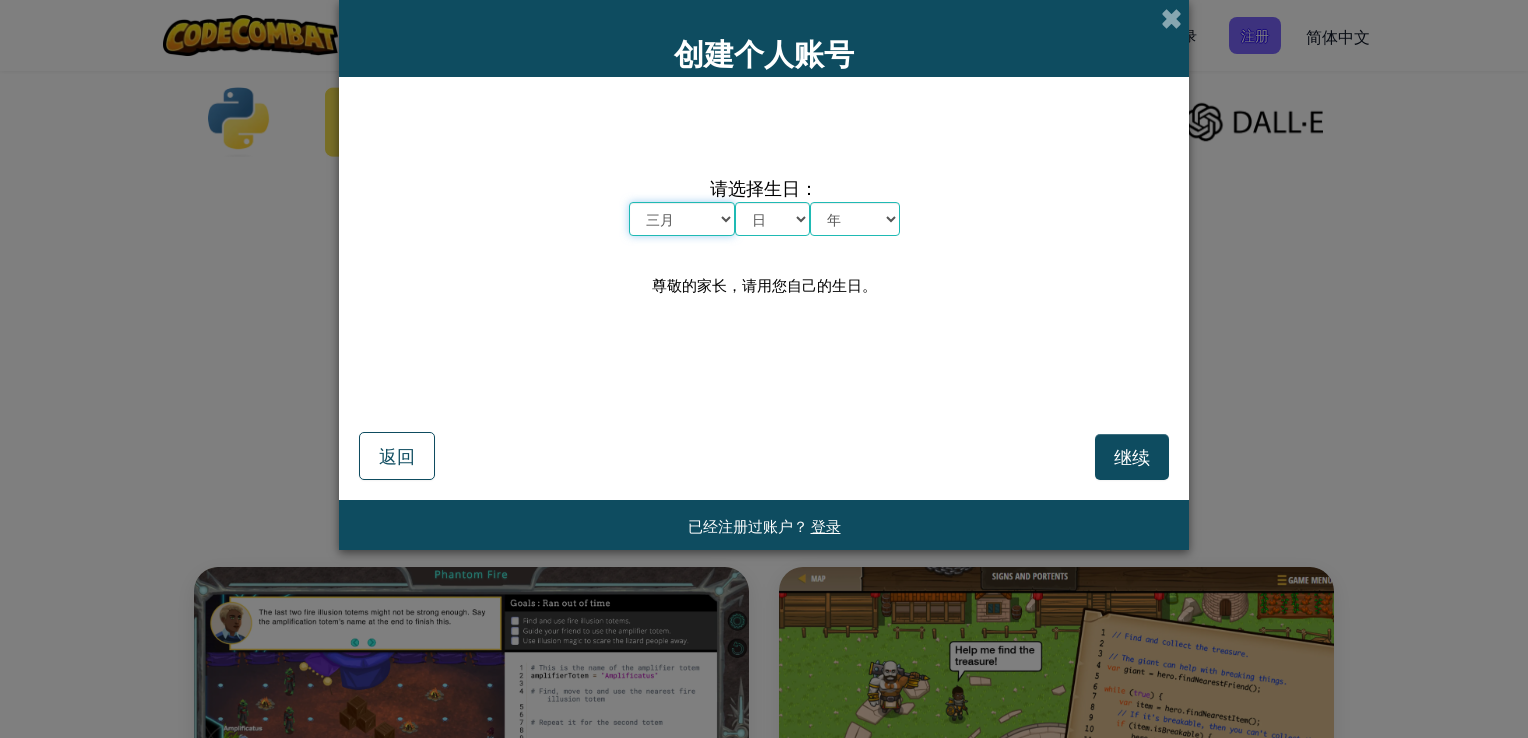 click on "月 一月 二月 三月 四月 五月 六月 七月 八月 九月 十月 十一月 十二月" at bounding box center [682, 219] 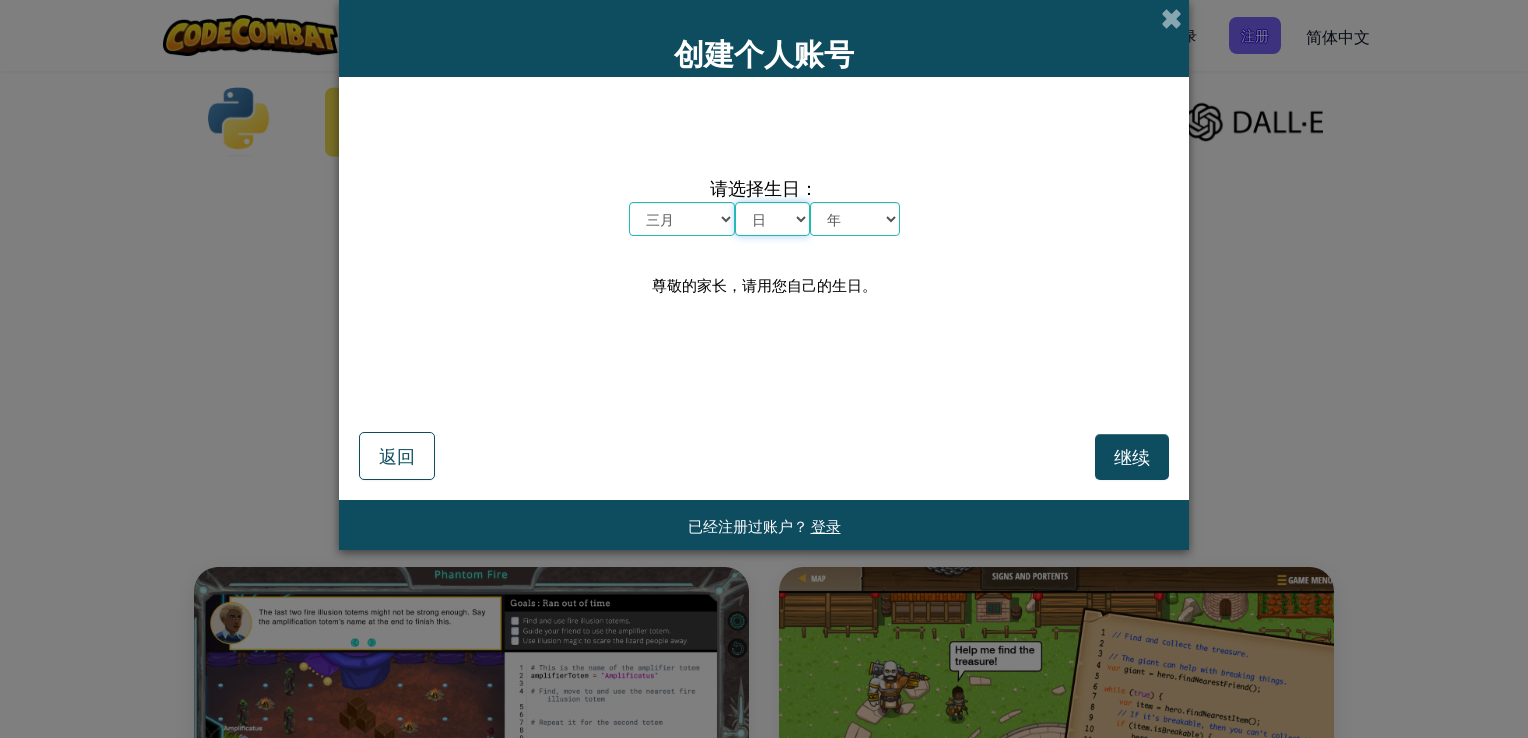 click on "日 1 2 3 4 5 6 7 8 9 10 11 12 13 14 15 16 17 18 19 20 21 22 23 24 25 26 27 28 29 30 31" at bounding box center (772, 219) 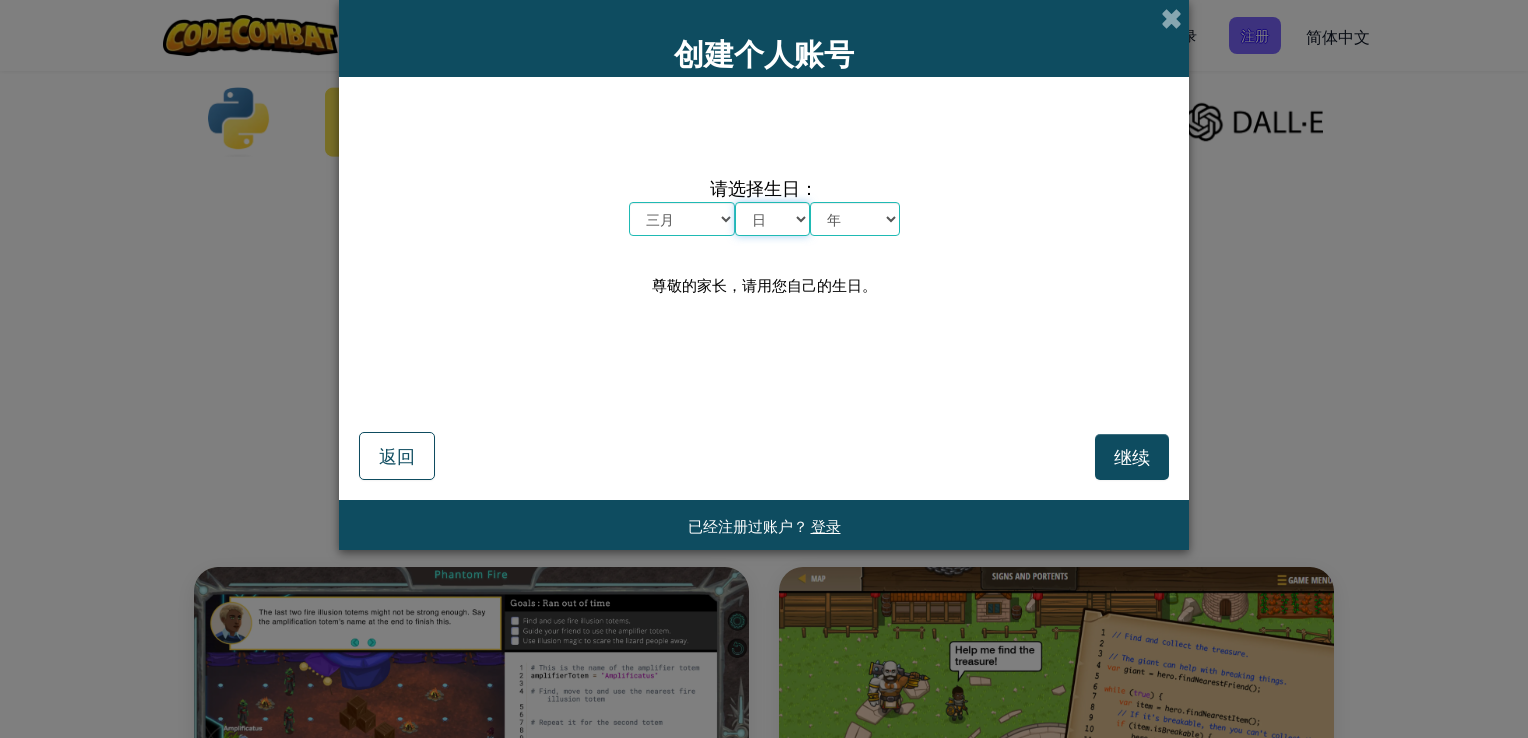 select on "17" 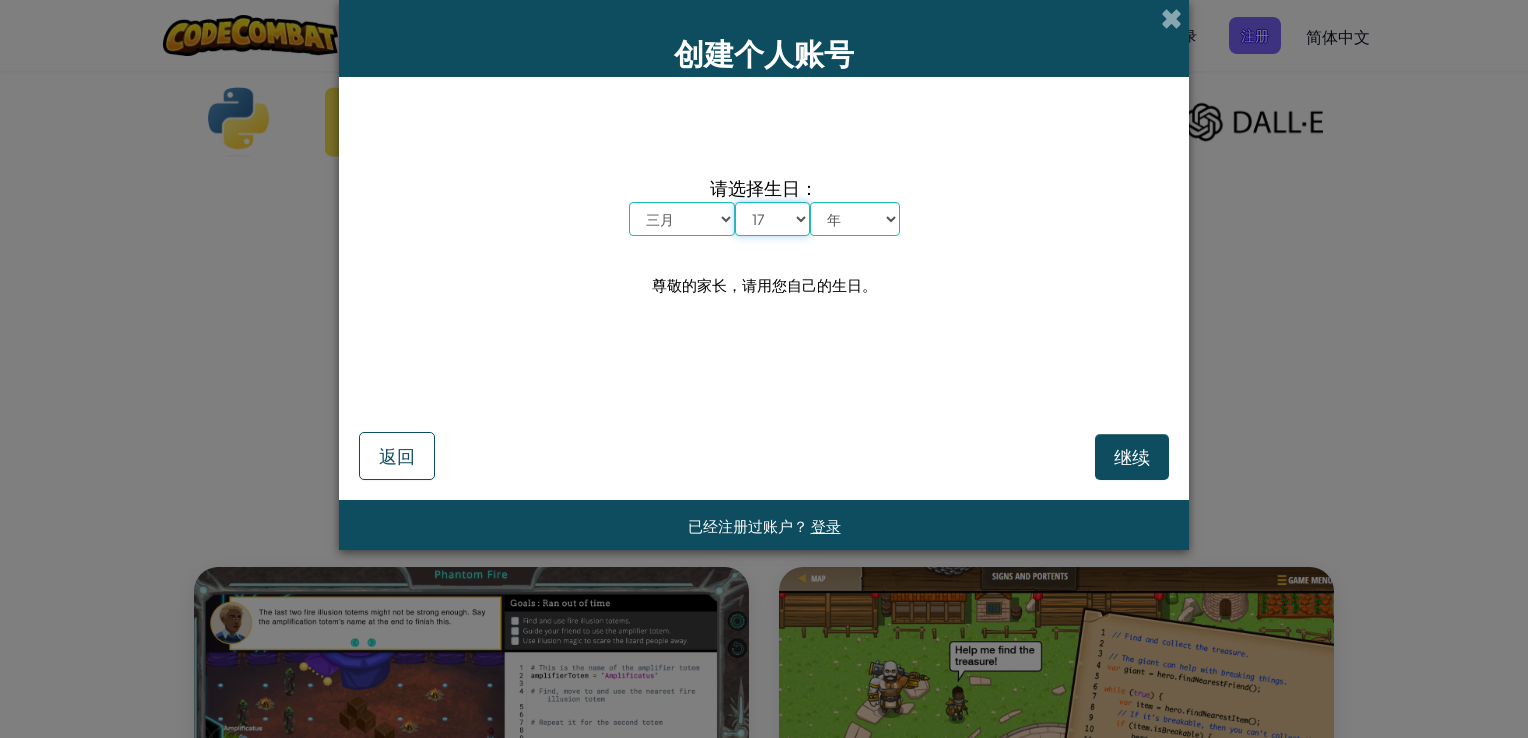 click on "日 1 2 3 4 5 6 7 8 9 10 11 12 13 14 15 16 17 18 19 20 21 22 23 24 25 26 27 28 29 30 31" at bounding box center (772, 219) 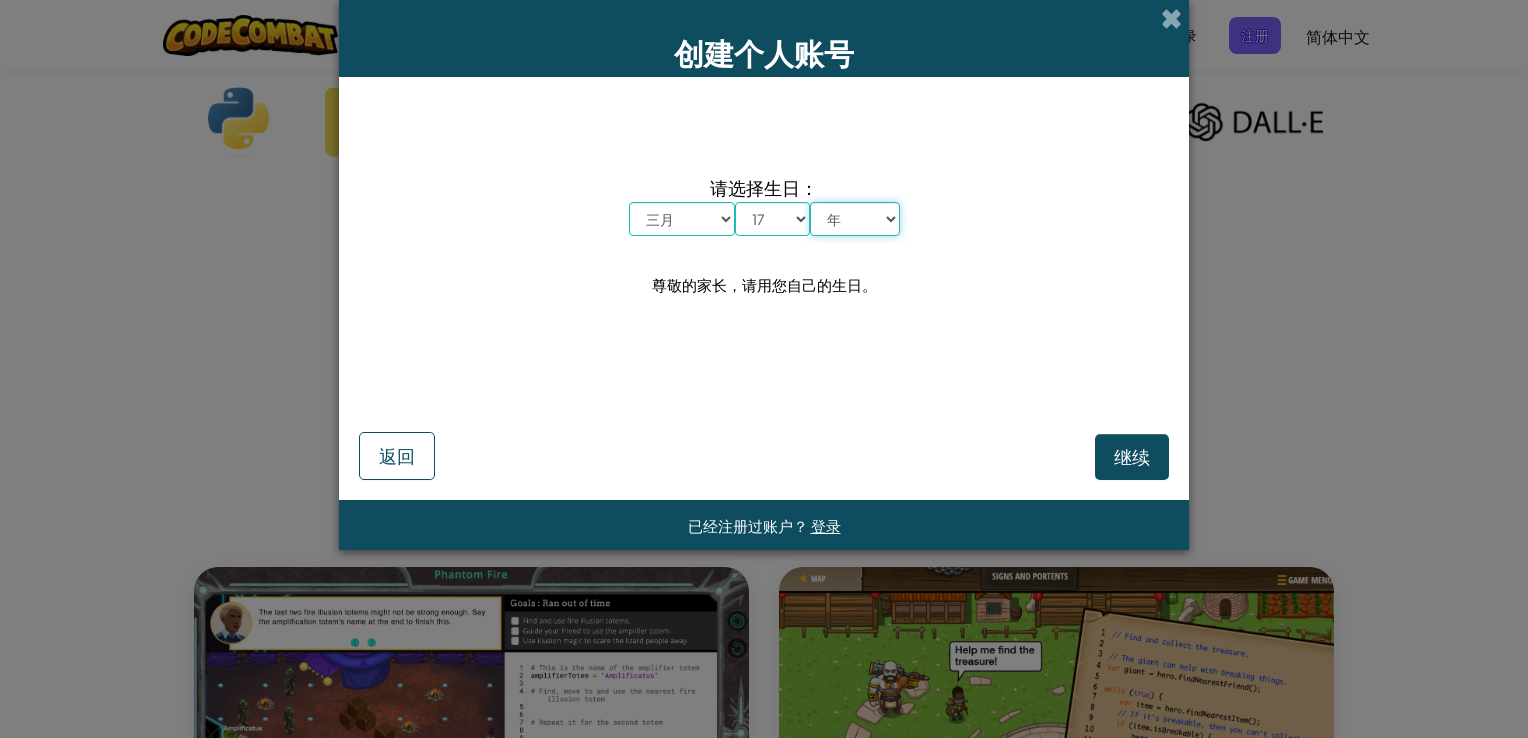click on "年 2025 2024 2023 2022 2021 2020 2019 2018 2017 2016 2015 2014 2013 2012 2011 2010 2009 2008 2007 2006 2005 2004 2003 2002 2001 2000 1999 1998 1997 1996 1995 1994 1993 1992 1991 1990 1989 1988 1987 1986 1985 1984 1983 1982 1981 1980 1979 1978 1977 1976 1975 1974 1973 1972 1971 1970 1969 1968 1967 1966 1965 1964 1963 1962 1961 1960 1959 1958 1957 1956 1955 1954 1953 1952 1951 1950 1949 1948 1947 1946 1945 1944 1943 1942 1941 1940 1939 1938 1937 1936 1935 1934 1933 1932 1931 1930 1929 1928 1927 1926" at bounding box center [855, 219] 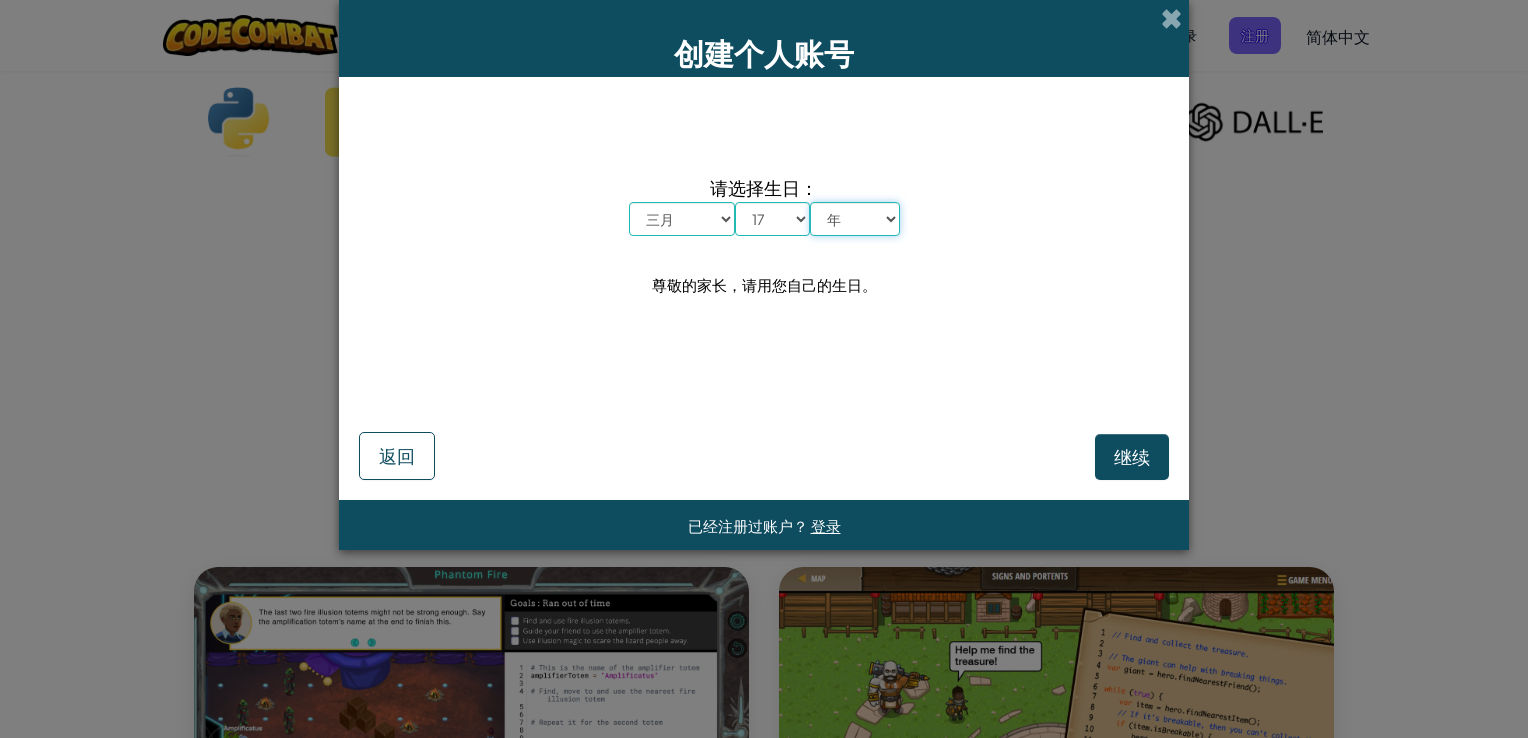 select on "2002" 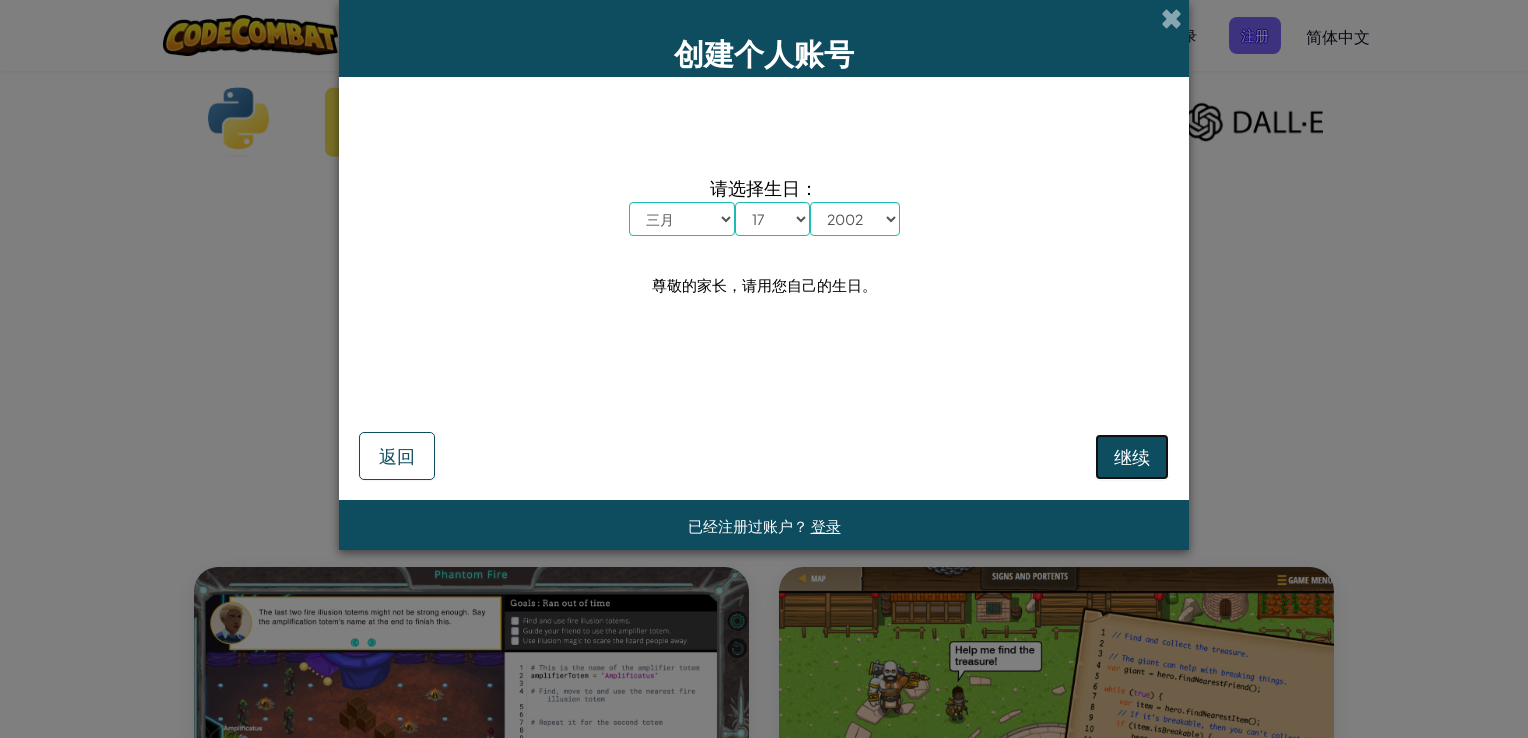 click on "继续" at bounding box center [1132, 456] 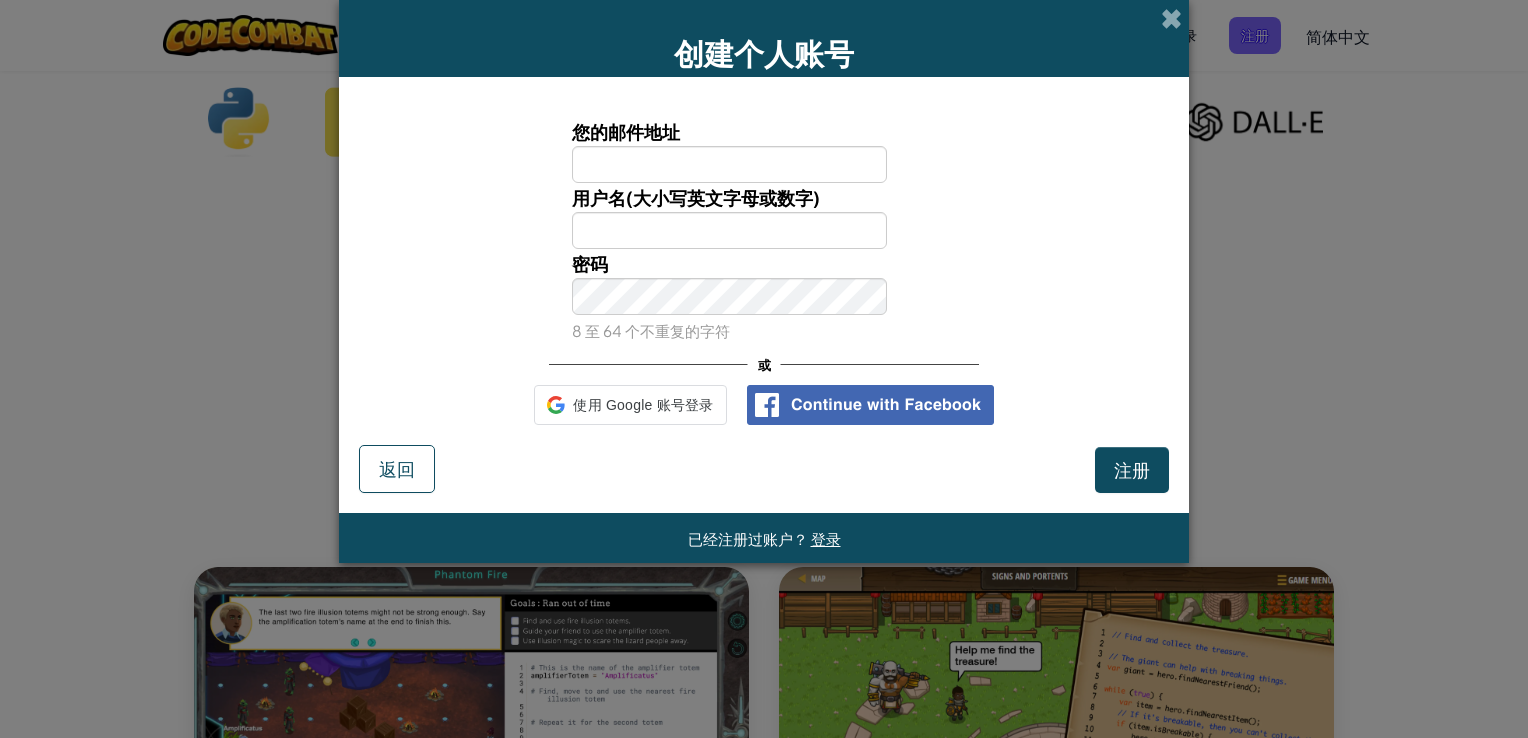 click on "您的邮件地址" at bounding box center (730, 164) 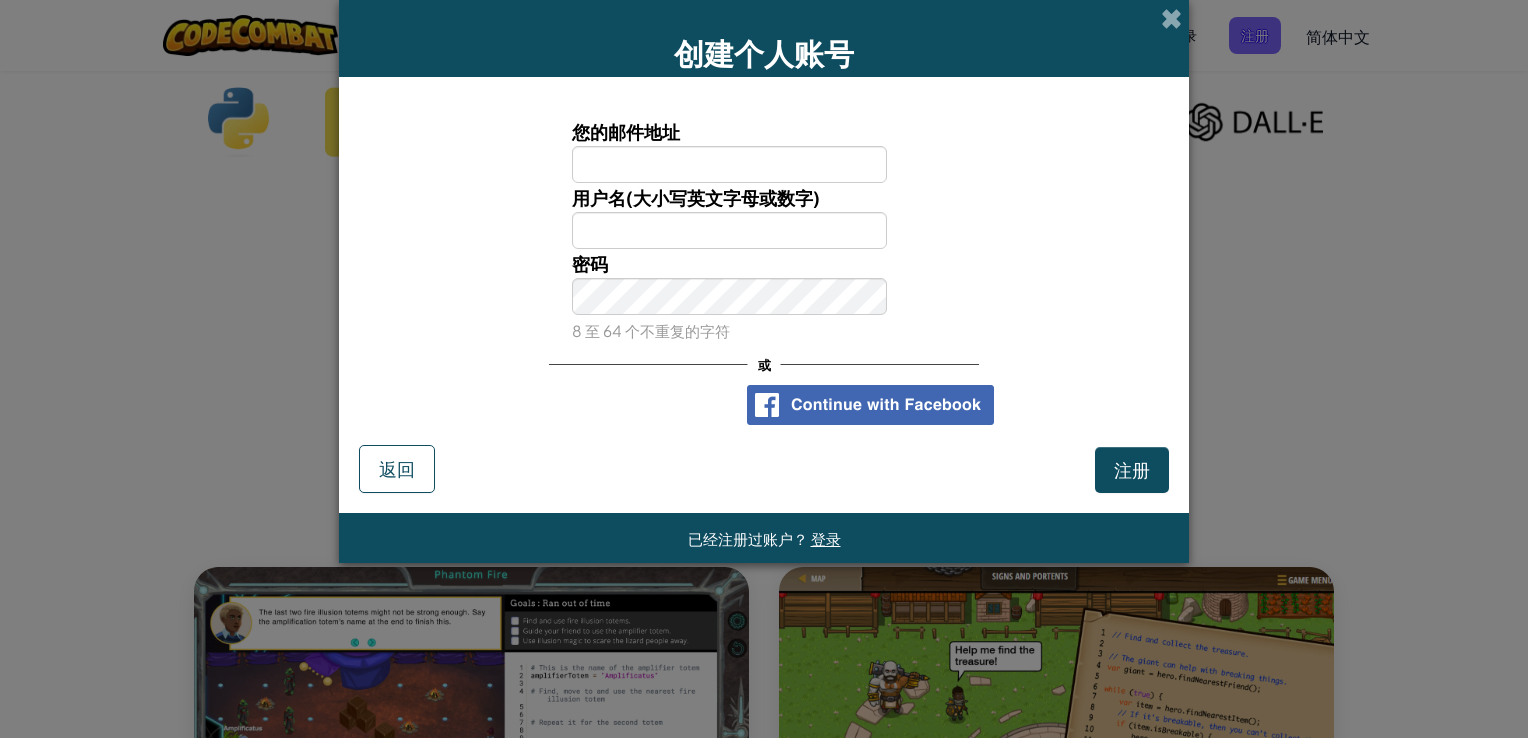 type on "[EMAIL]" 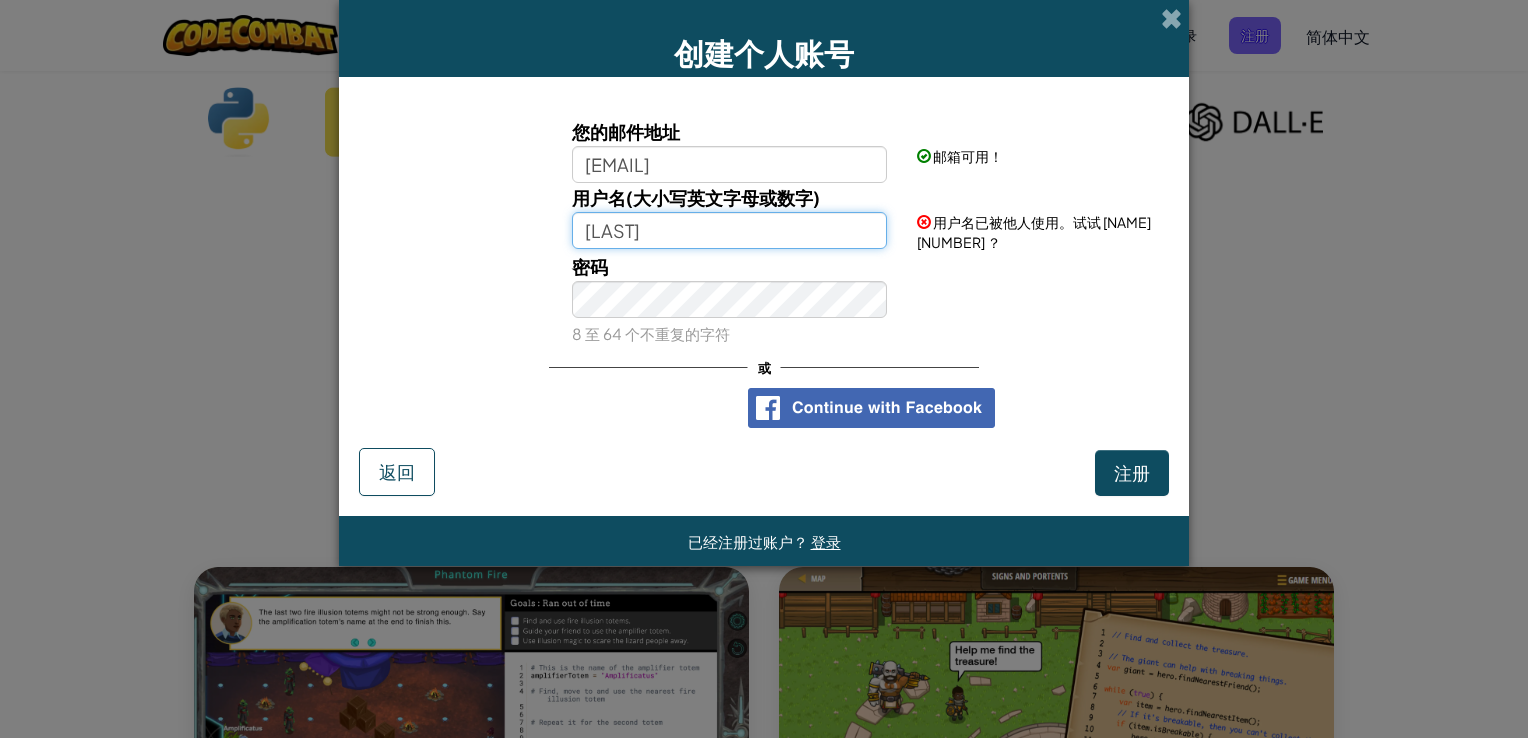 drag, startPoint x: 682, startPoint y: 237, endPoint x: 538, endPoint y: 239, distance: 144.01389 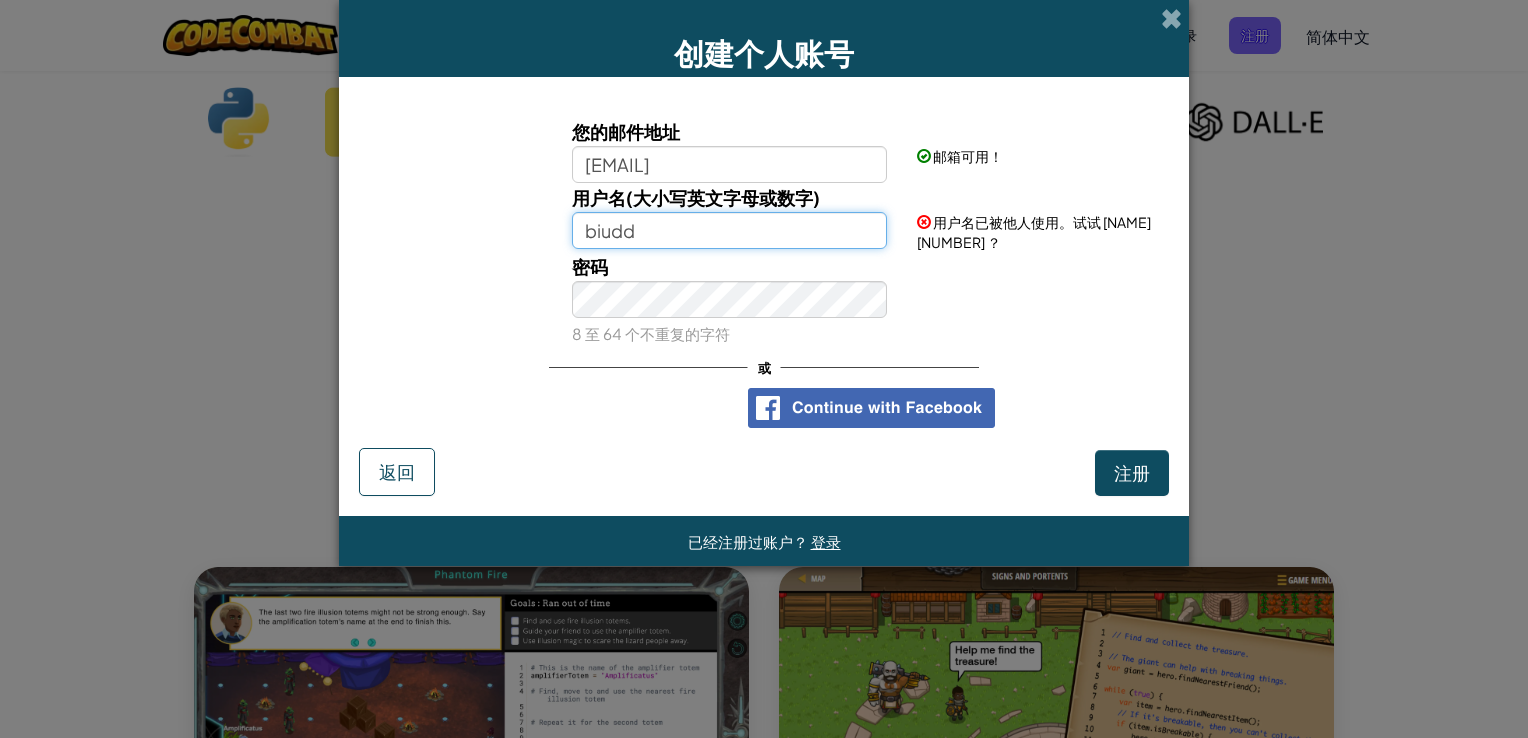 type on "biudd" 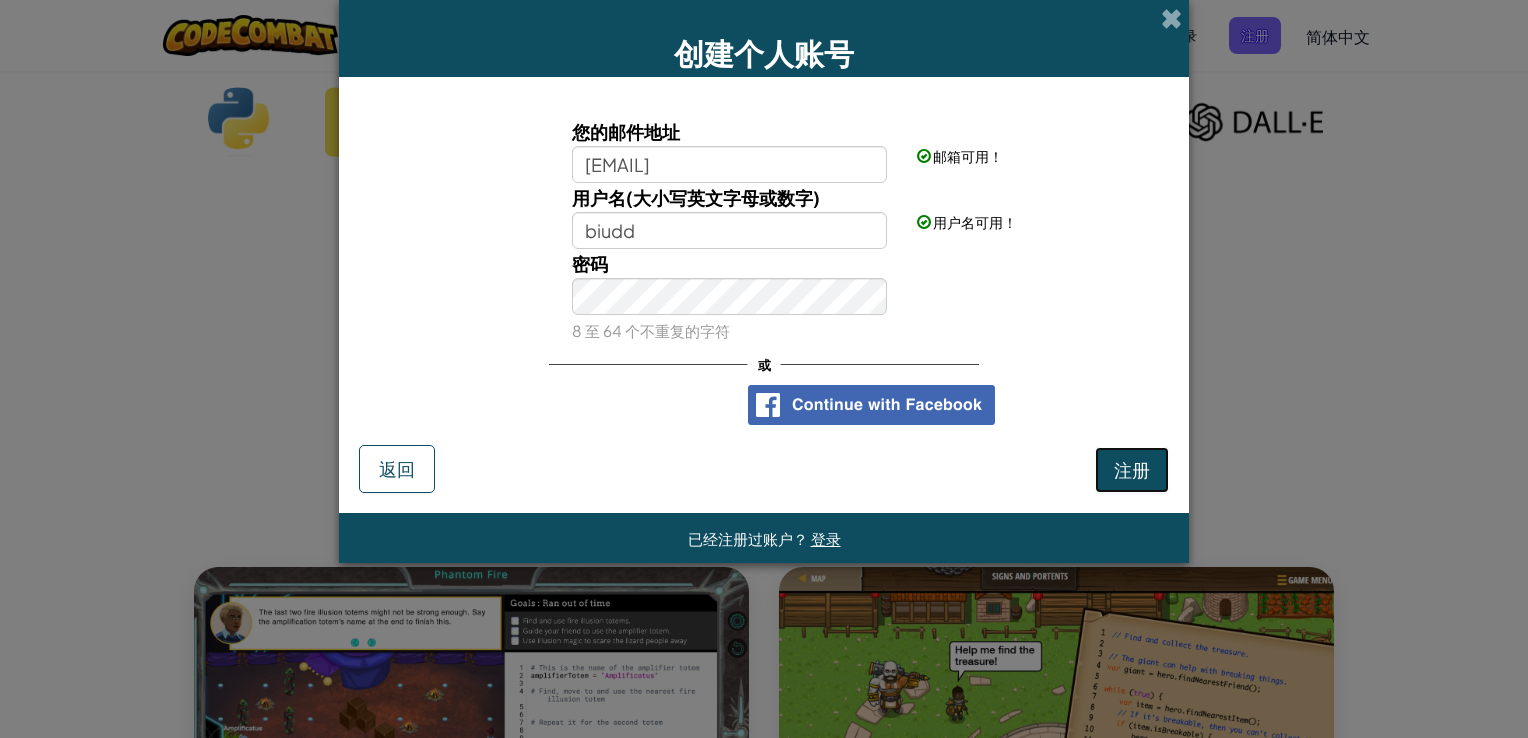 click on "注册" at bounding box center (1132, 469) 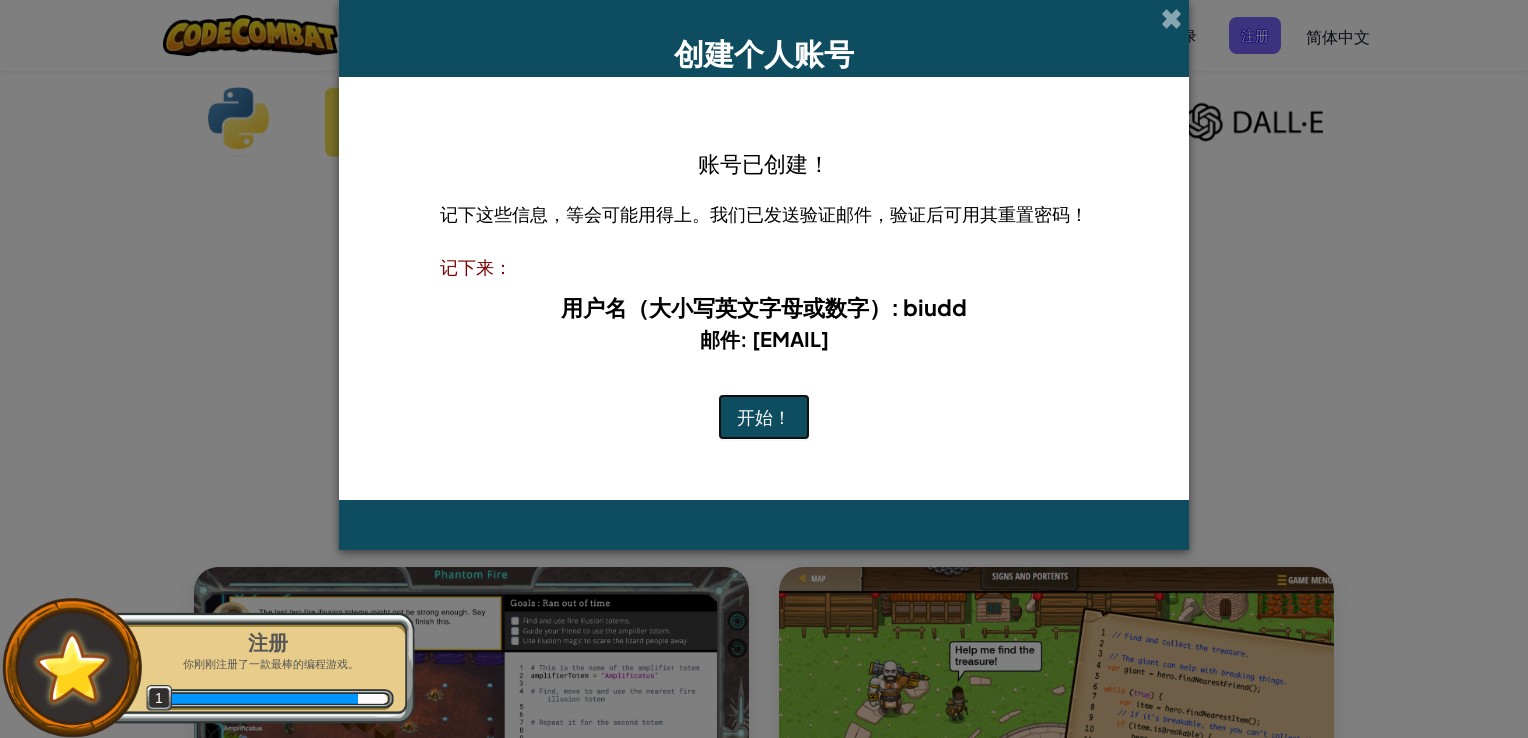 click on "开始！" at bounding box center [764, 417] 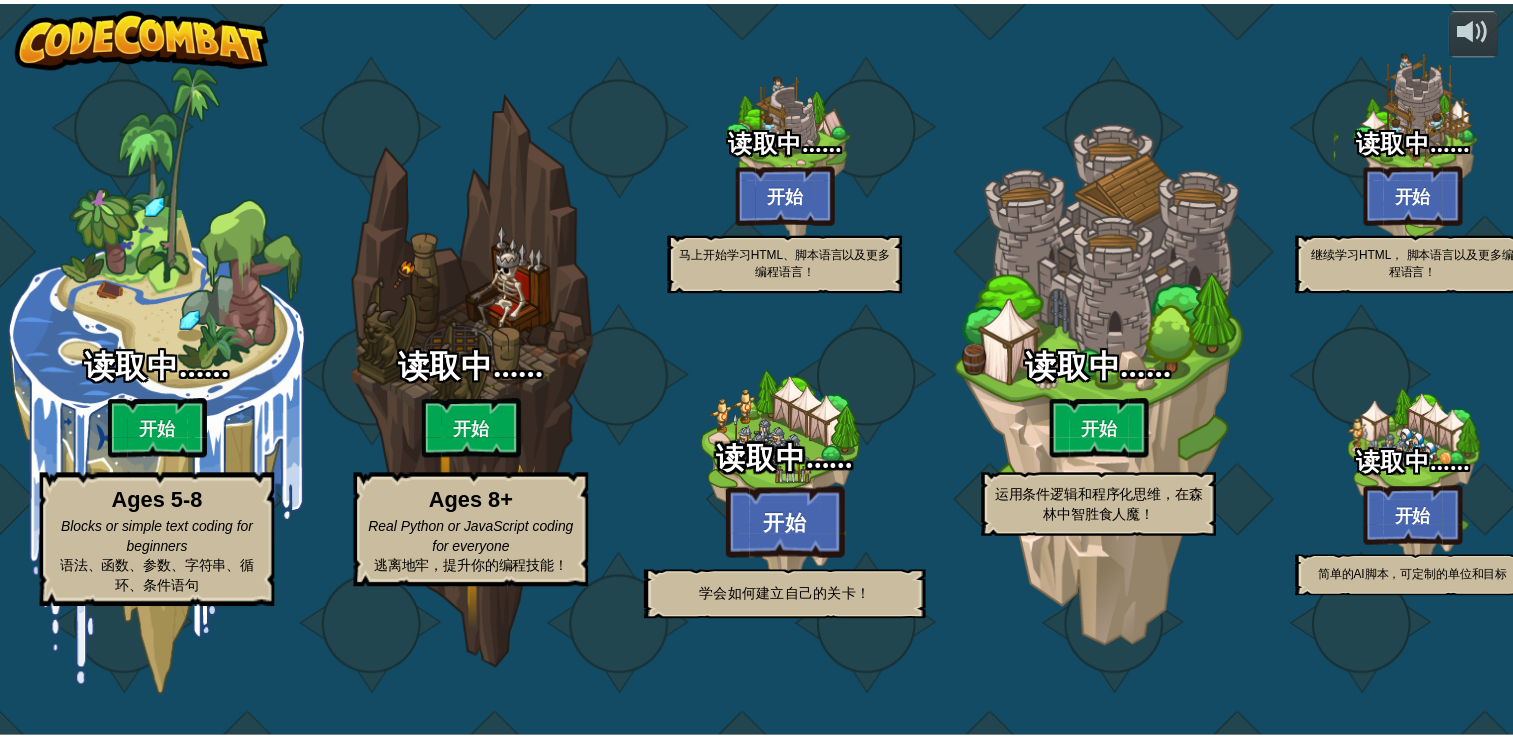 scroll, scrollTop: 0, scrollLeft: 0, axis: both 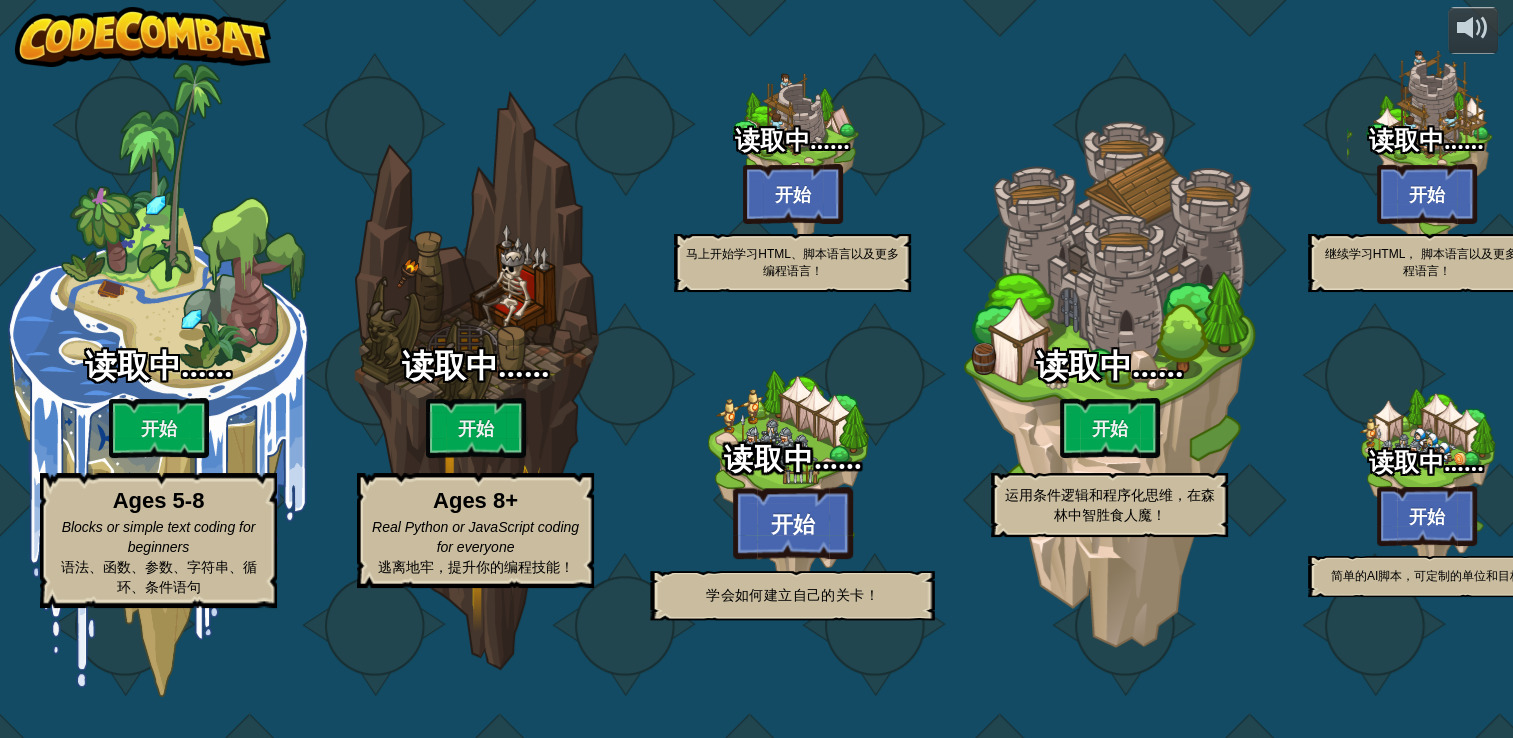 select on "zh-HANS" 